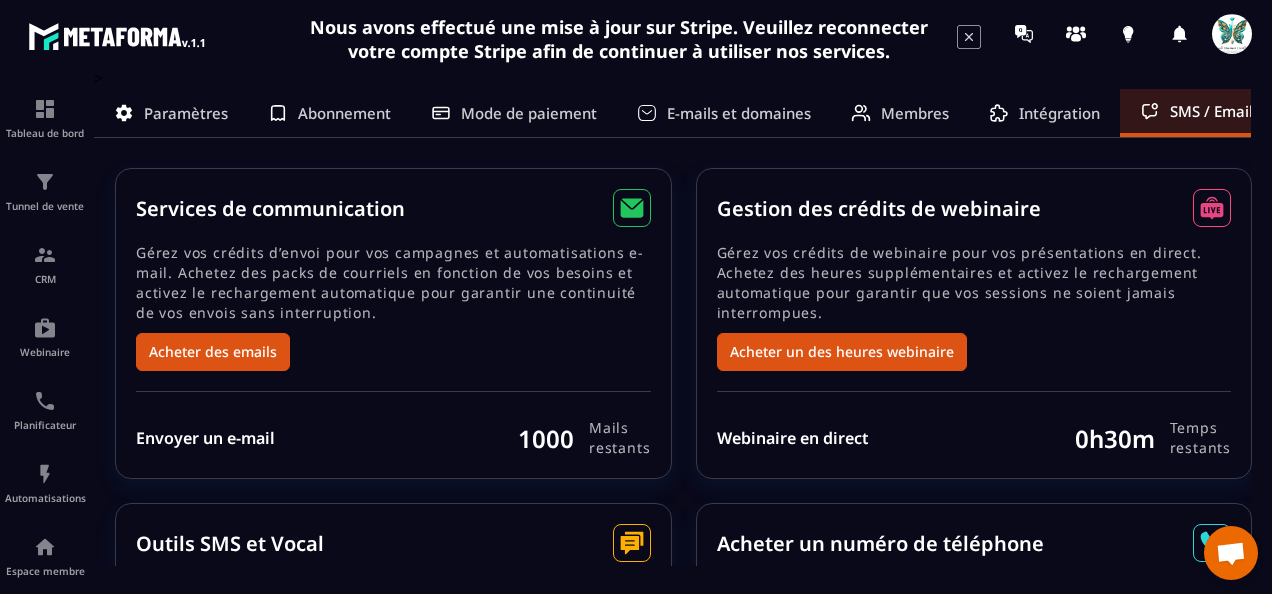 scroll, scrollTop: 0, scrollLeft: 0, axis: both 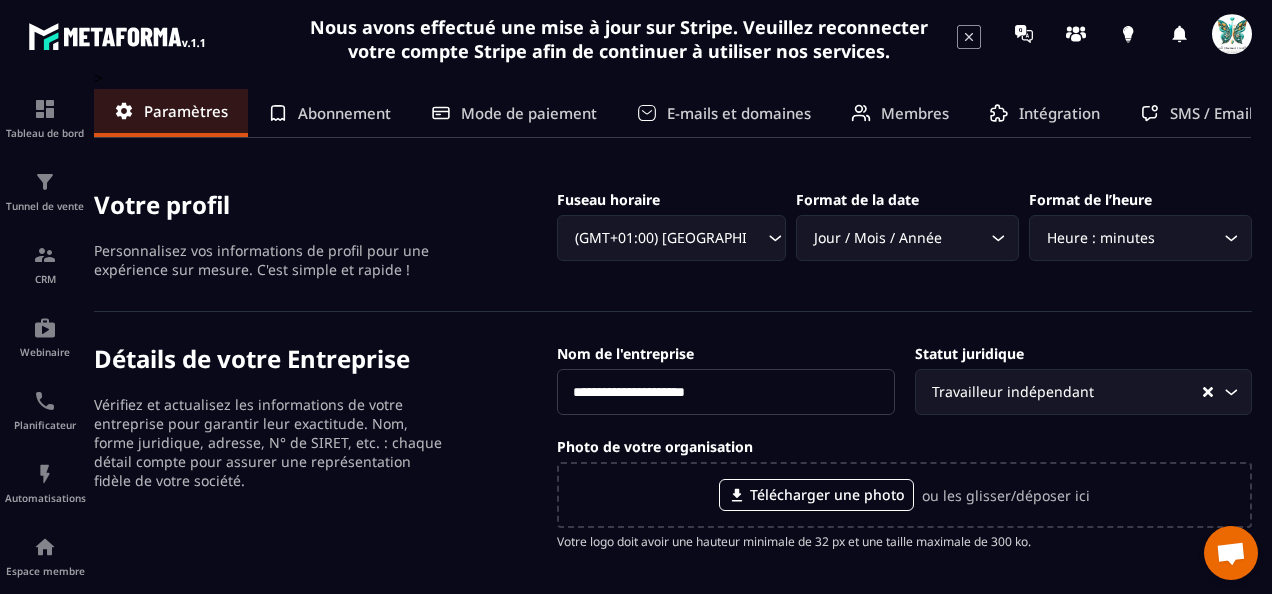 click on "Personnalisez vos informations de profil pour une expérience sur mesure. C'est simple et rapide !" at bounding box center (269, 260) 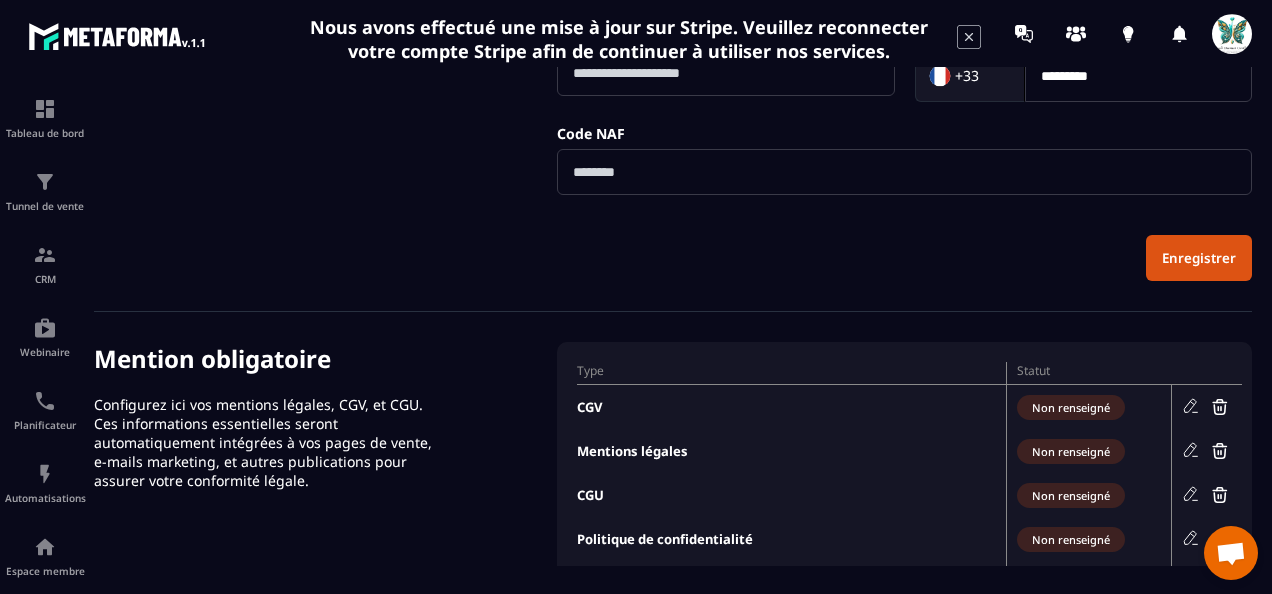 scroll, scrollTop: 800, scrollLeft: 0, axis: vertical 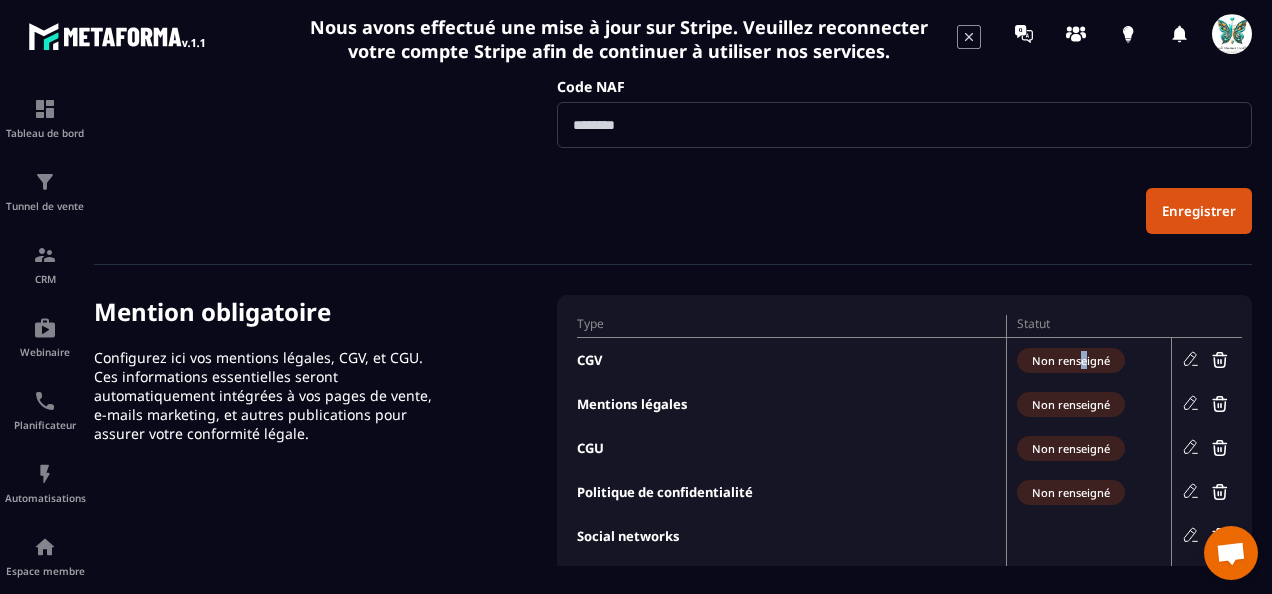 click on "Non renseigné" at bounding box center [1071, 360] 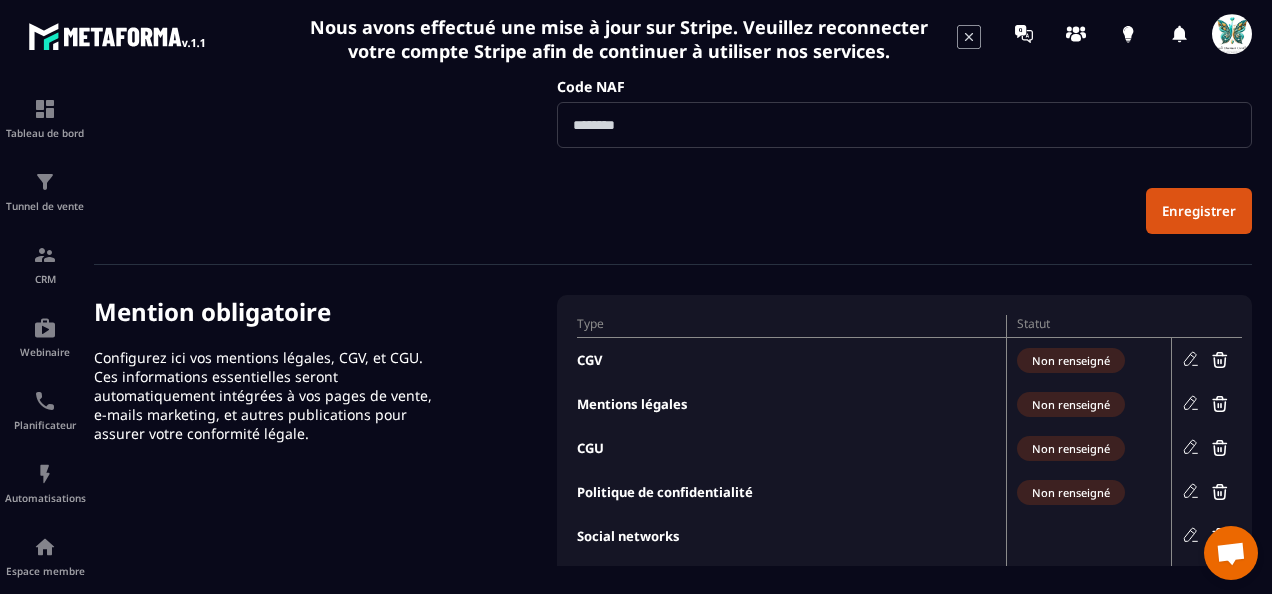 click on "Non renseigné" at bounding box center (1071, 360) 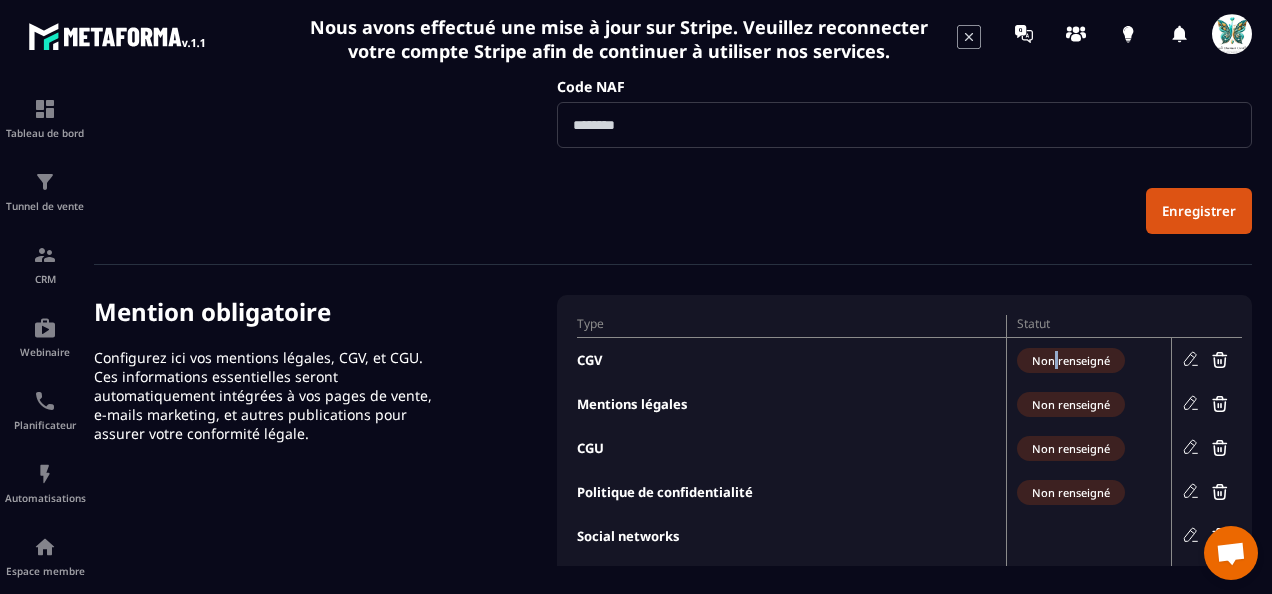 drag, startPoint x: 1056, startPoint y: 355, endPoint x: 1067, endPoint y: 356, distance: 11.045361 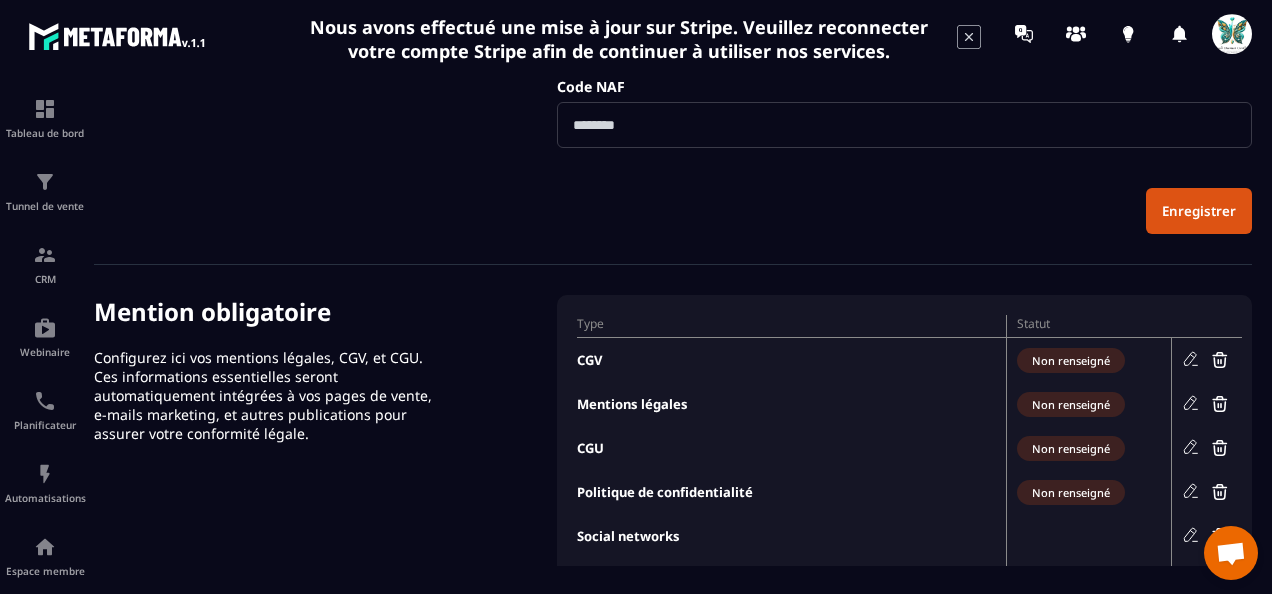 click 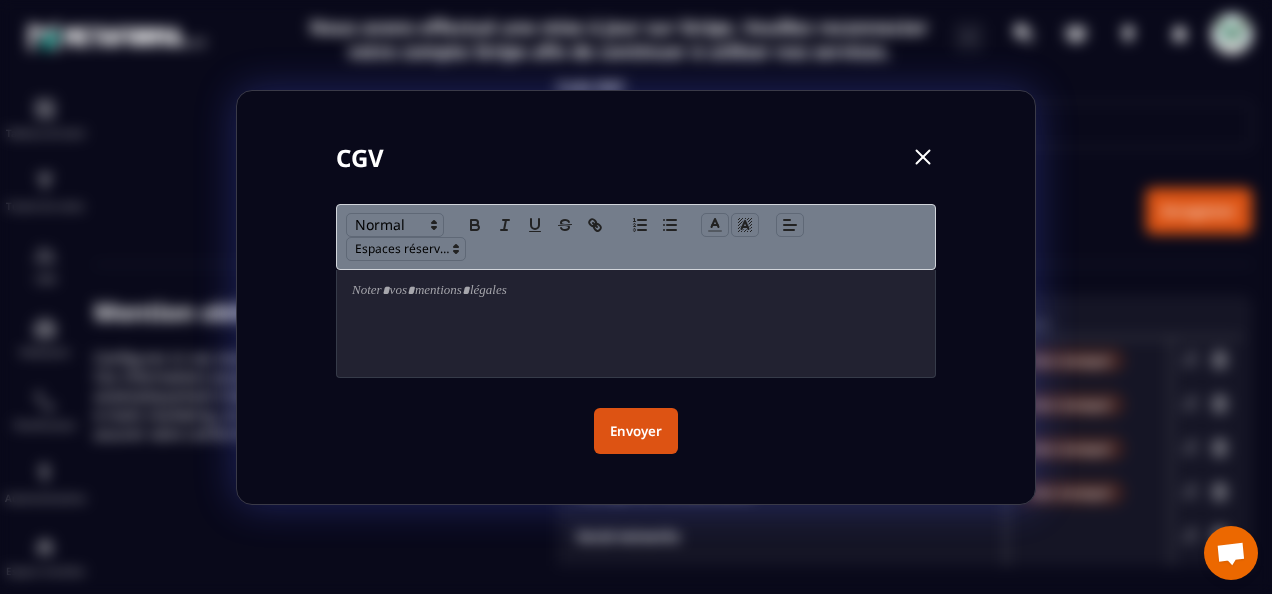 click at bounding box center (923, 157) 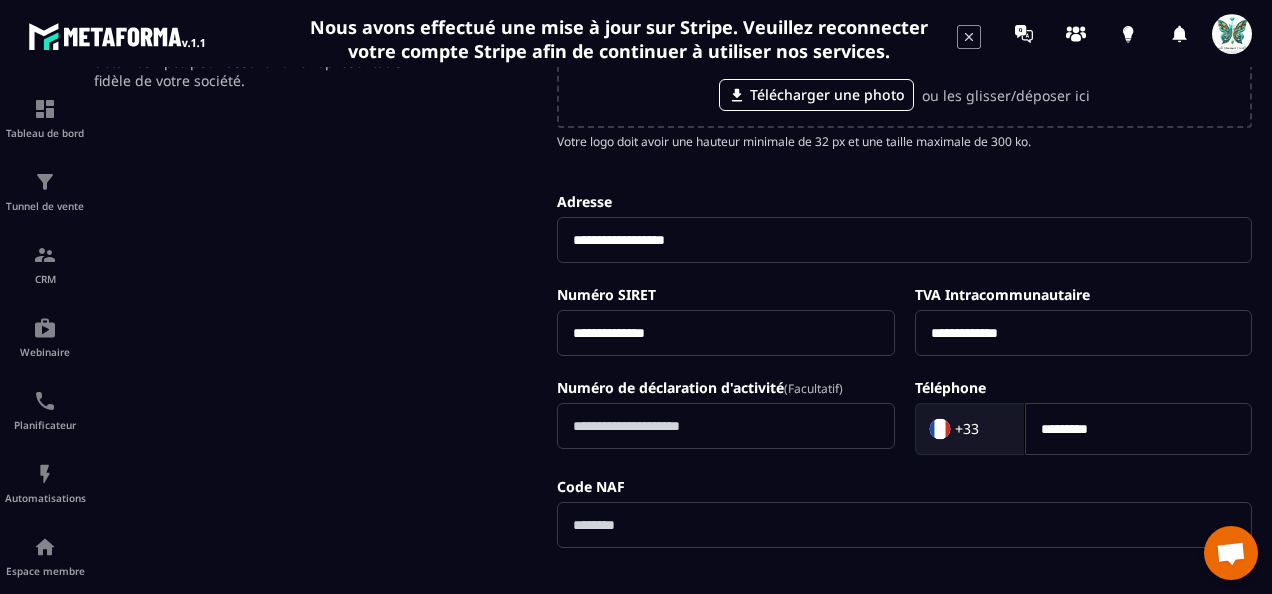 scroll, scrollTop: 600, scrollLeft: 0, axis: vertical 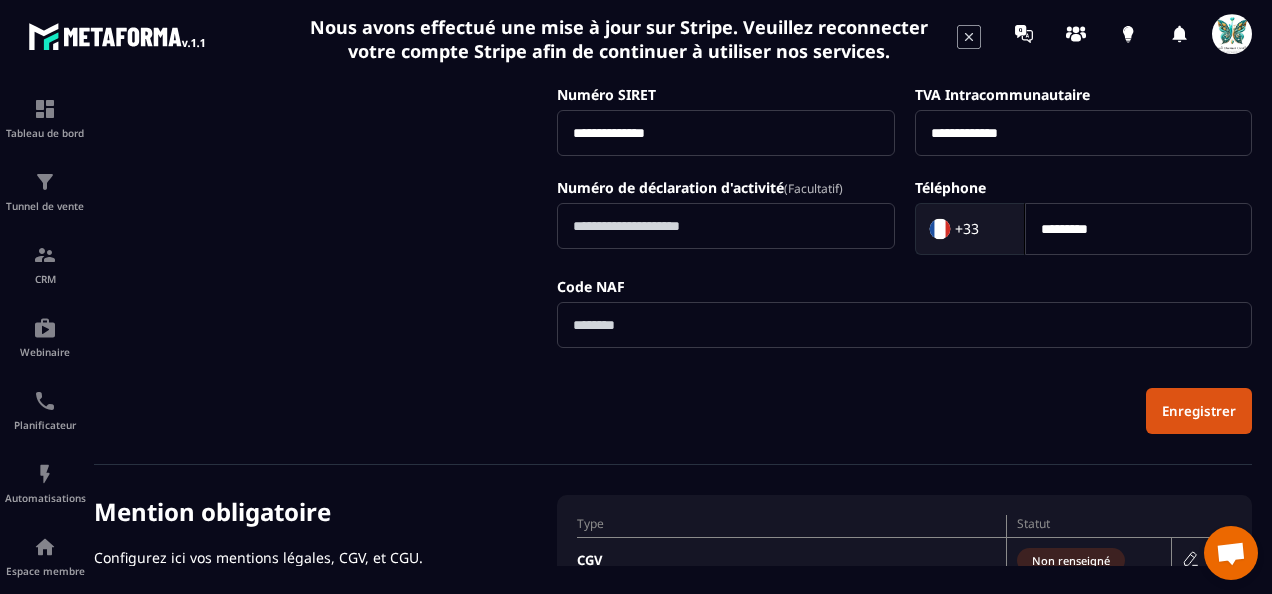click at bounding box center (904, 325) 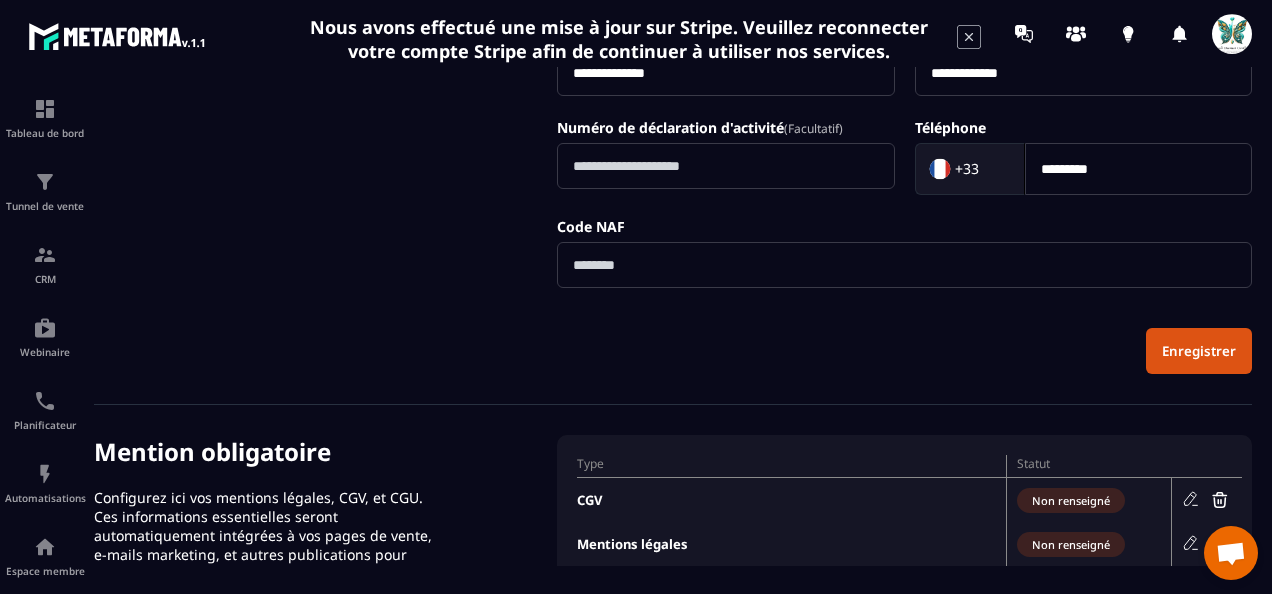 scroll, scrollTop: 700, scrollLeft: 0, axis: vertical 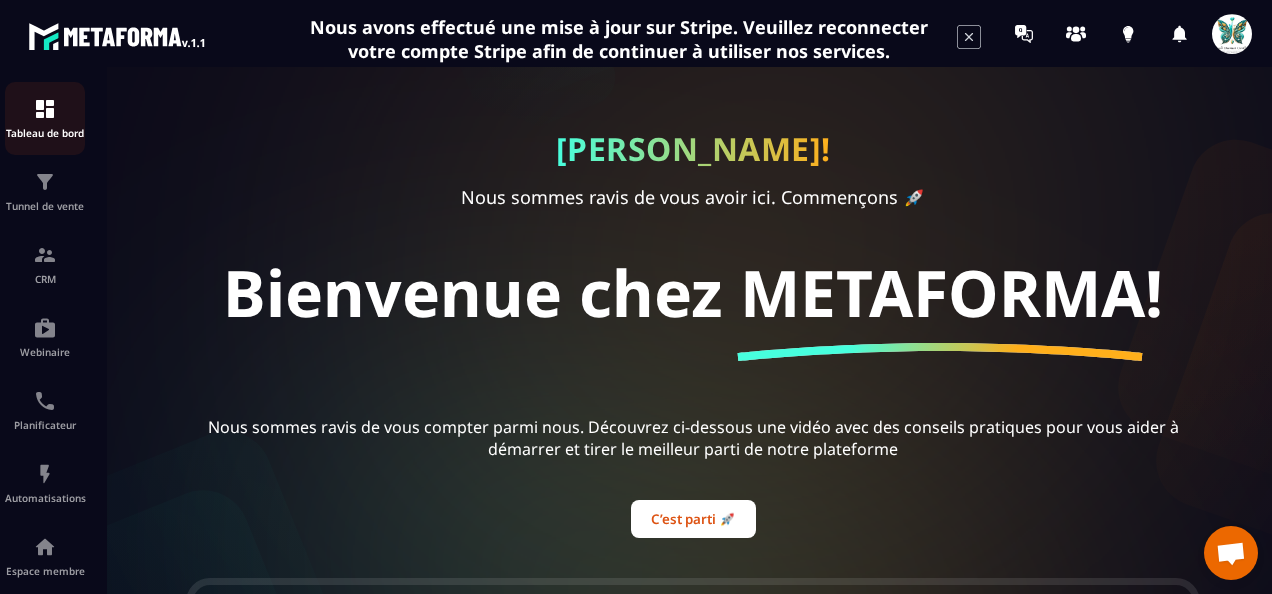 click on "Tableau de bord" at bounding box center [45, 133] 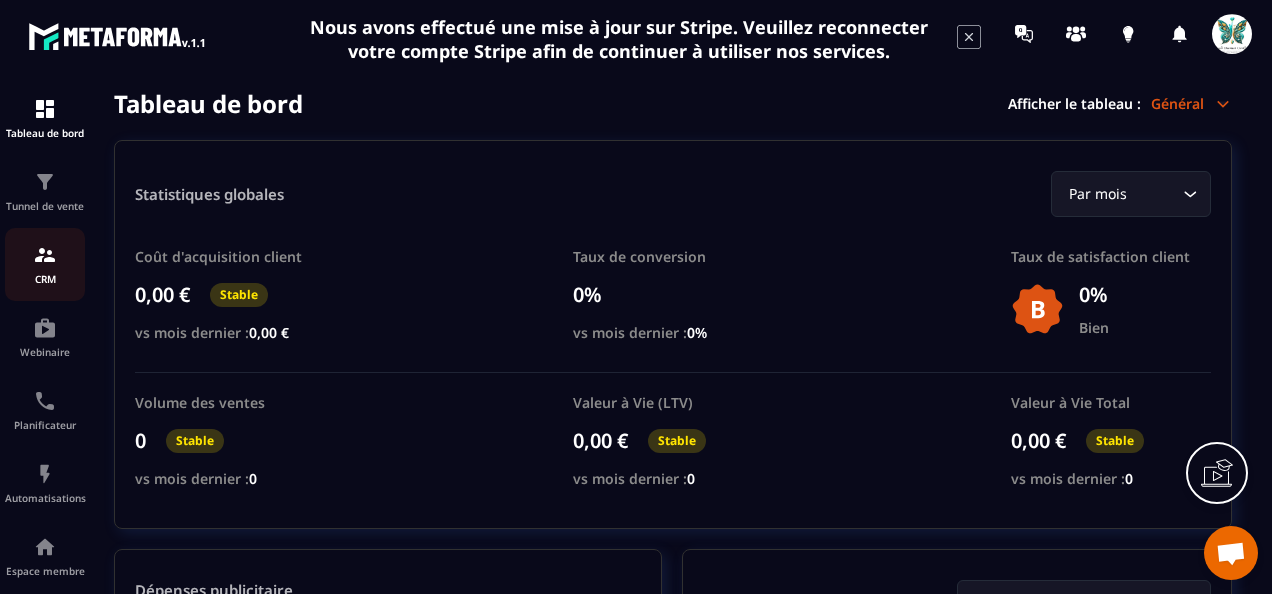 click on "CRM" at bounding box center [45, 279] 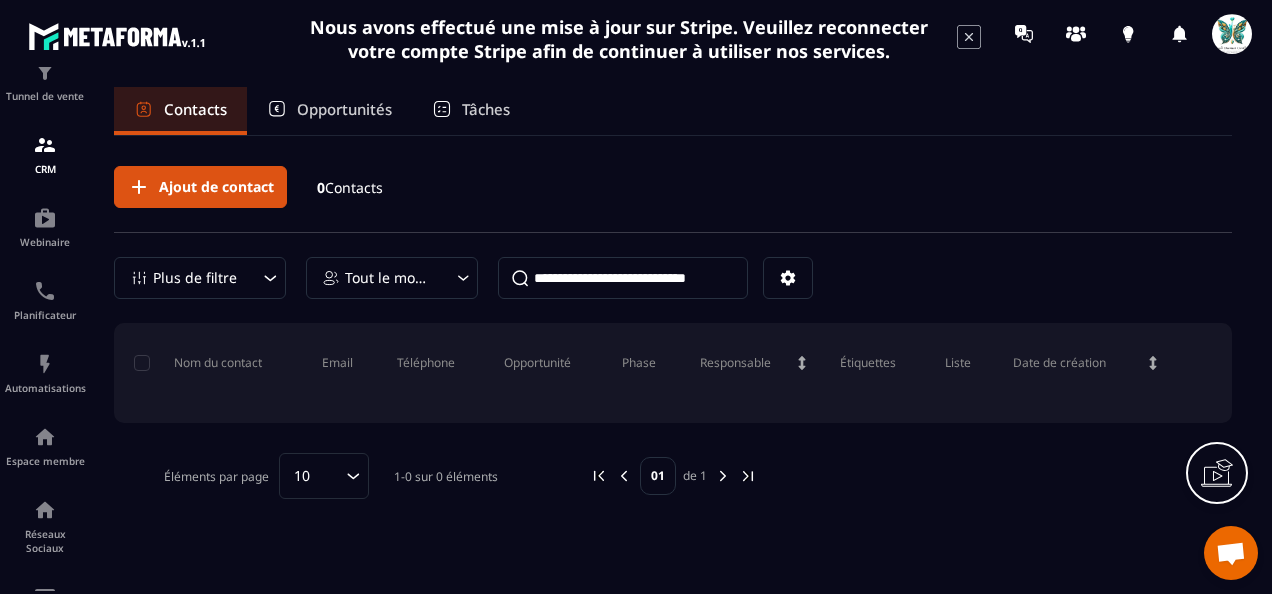 scroll, scrollTop: 200, scrollLeft: 0, axis: vertical 